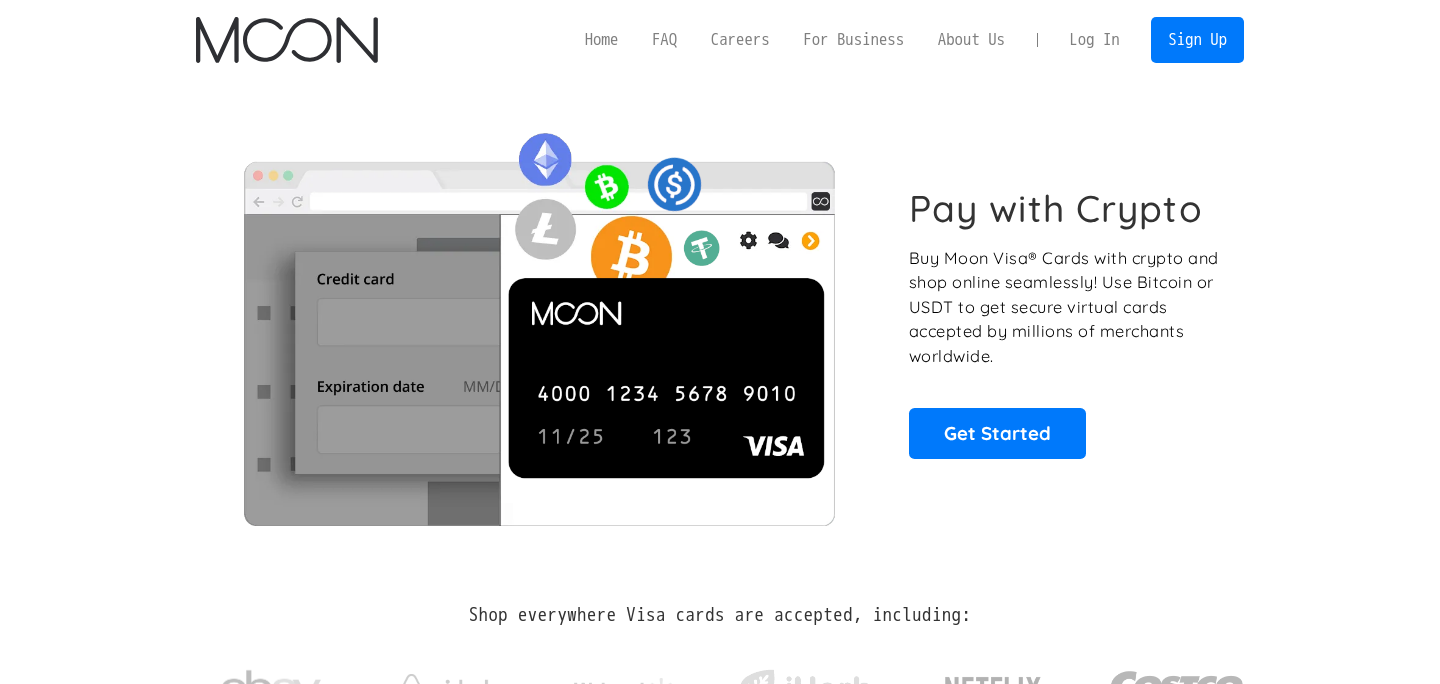 scroll, scrollTop: 0, scrollLeft: 0, axis: both 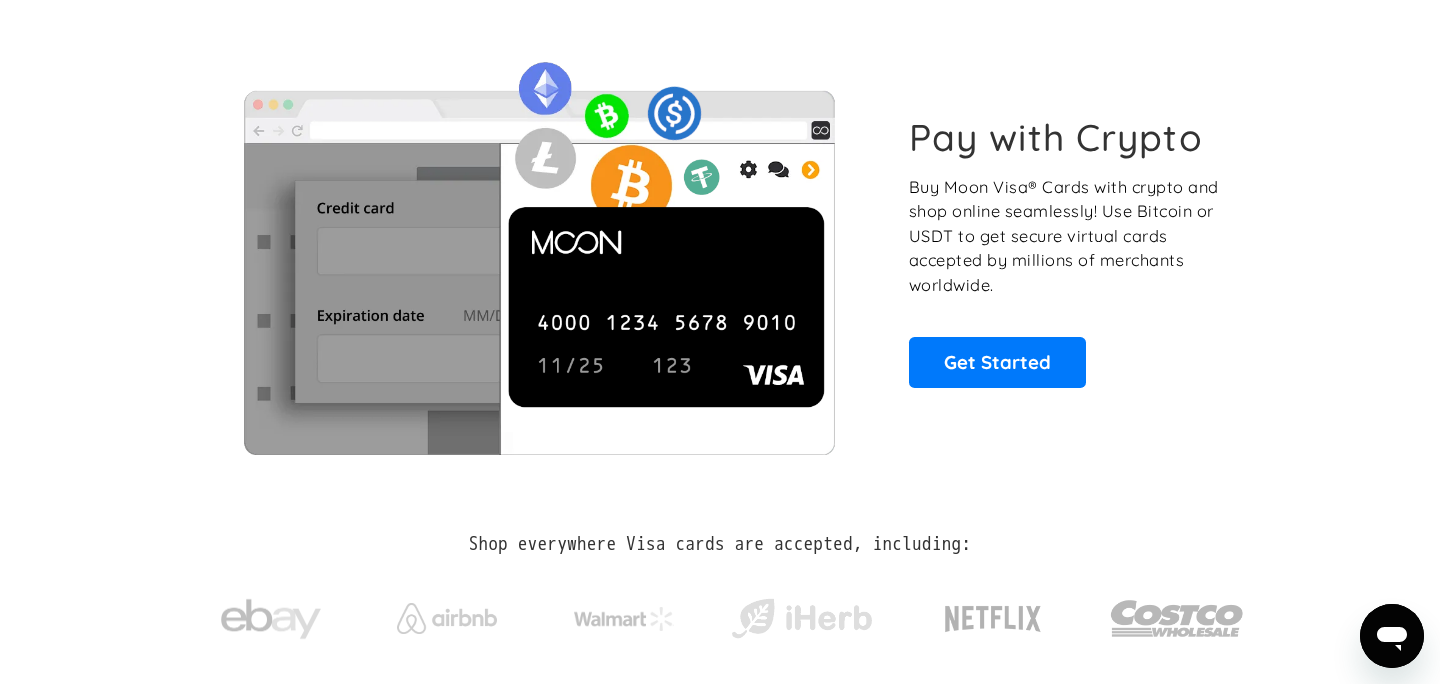 click on "Pay with Crypto Buy Moon Visa® Cards with crypto and shop online seamlessly! Use Bitcoin or USDT to get secure virtual cards accepted by millions of merchants worldwide. Get Started" at bounding box center [720, 251] 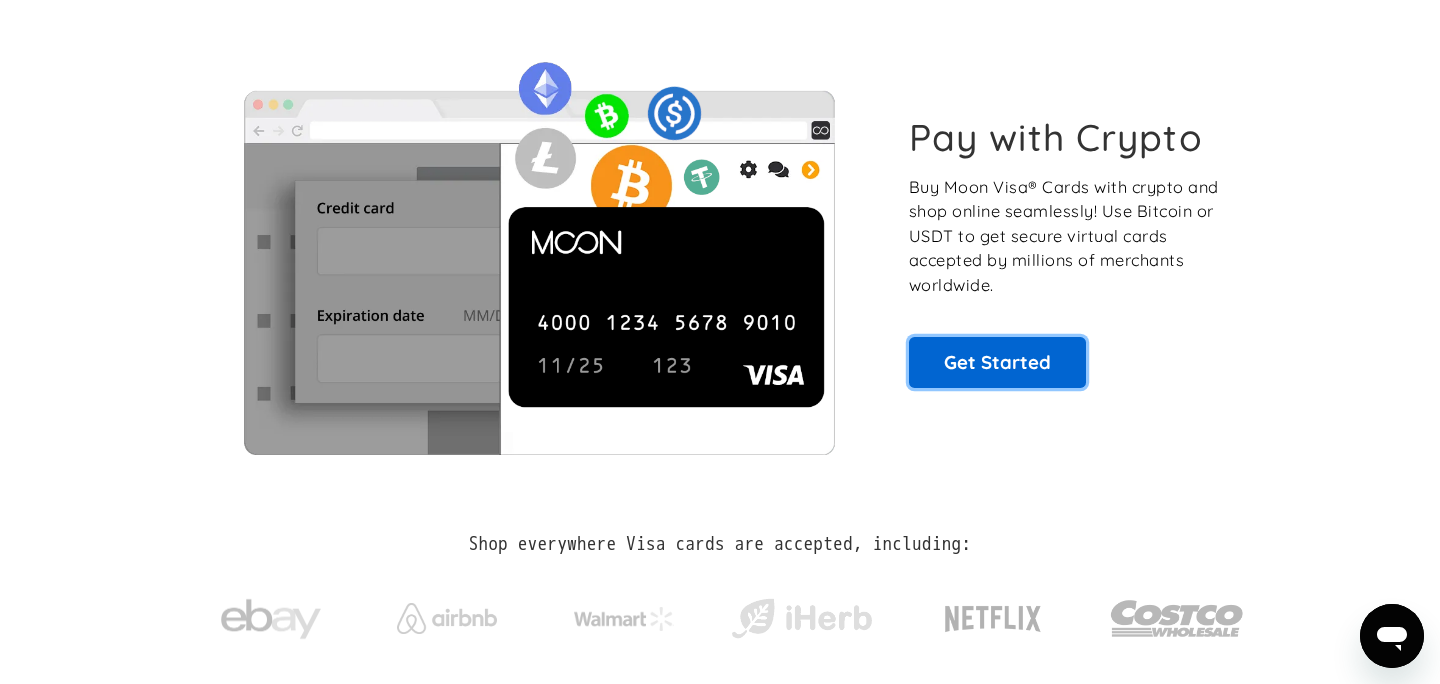 click on "Get Started" at bounding box center [997, 362] 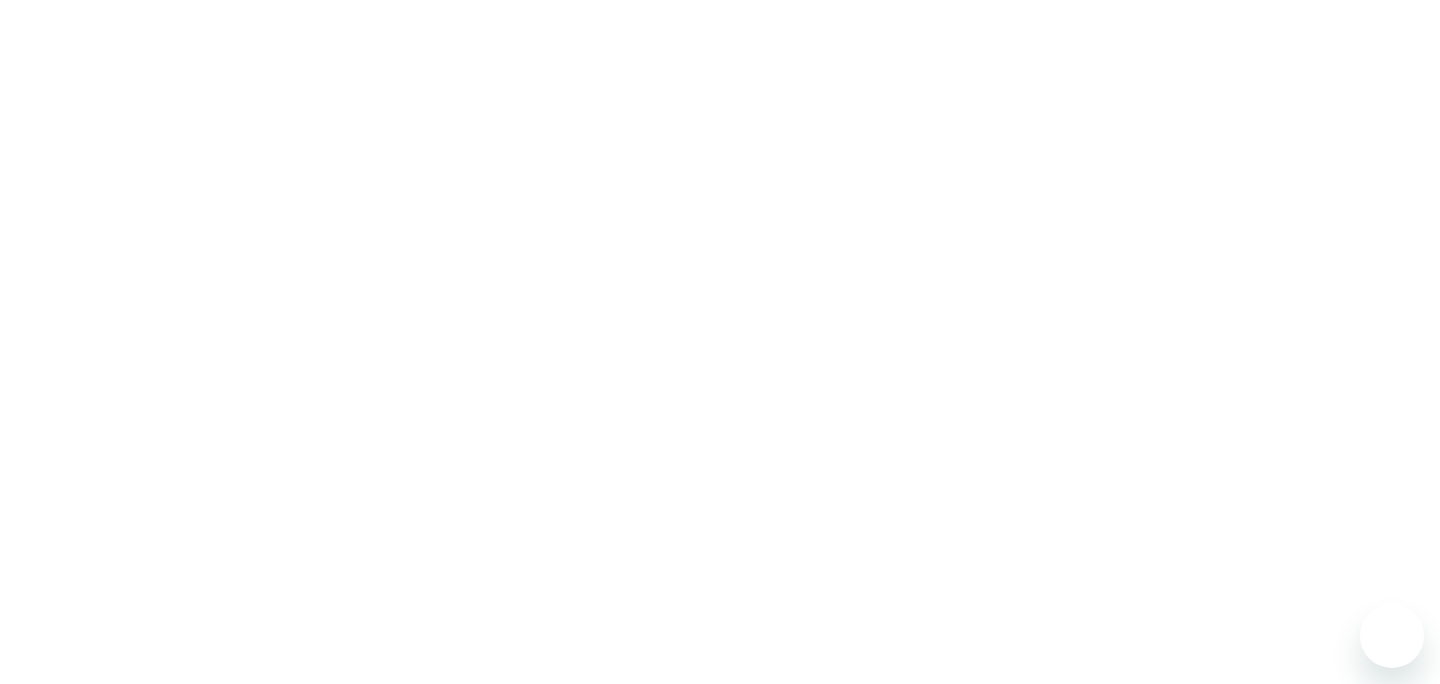 scroll, scrollTop: 0, scrollLeft: 0, axis: both 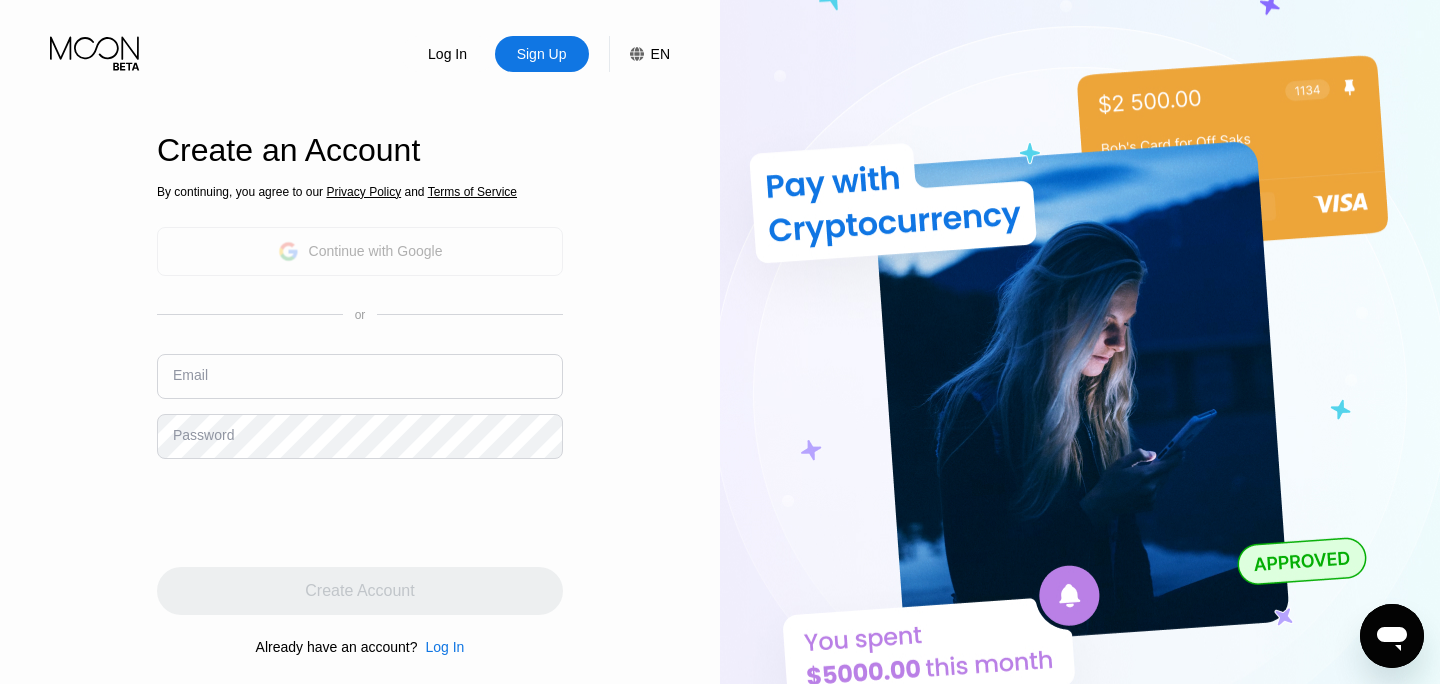 click on "Continue with Google" at bounding box center (360, 251) 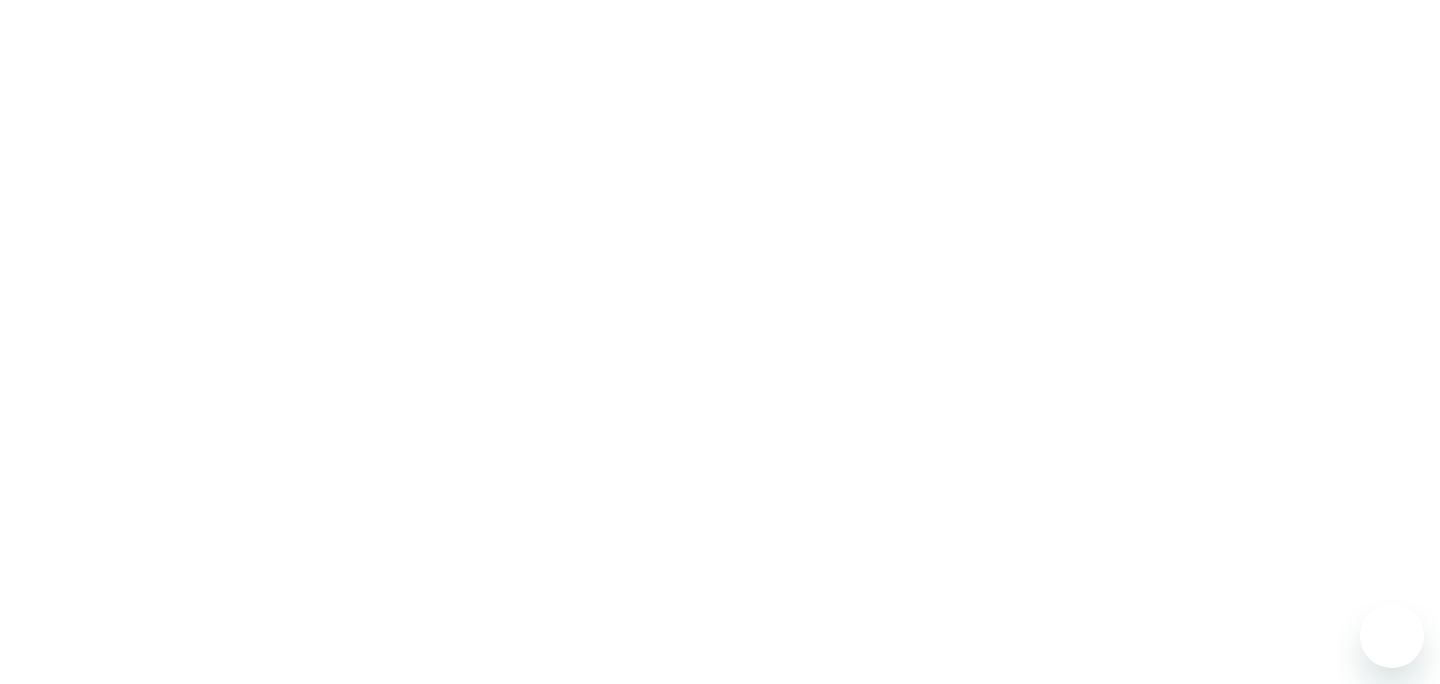 scroll, scrollTop: 0, scrollLeft: 0, axis: both 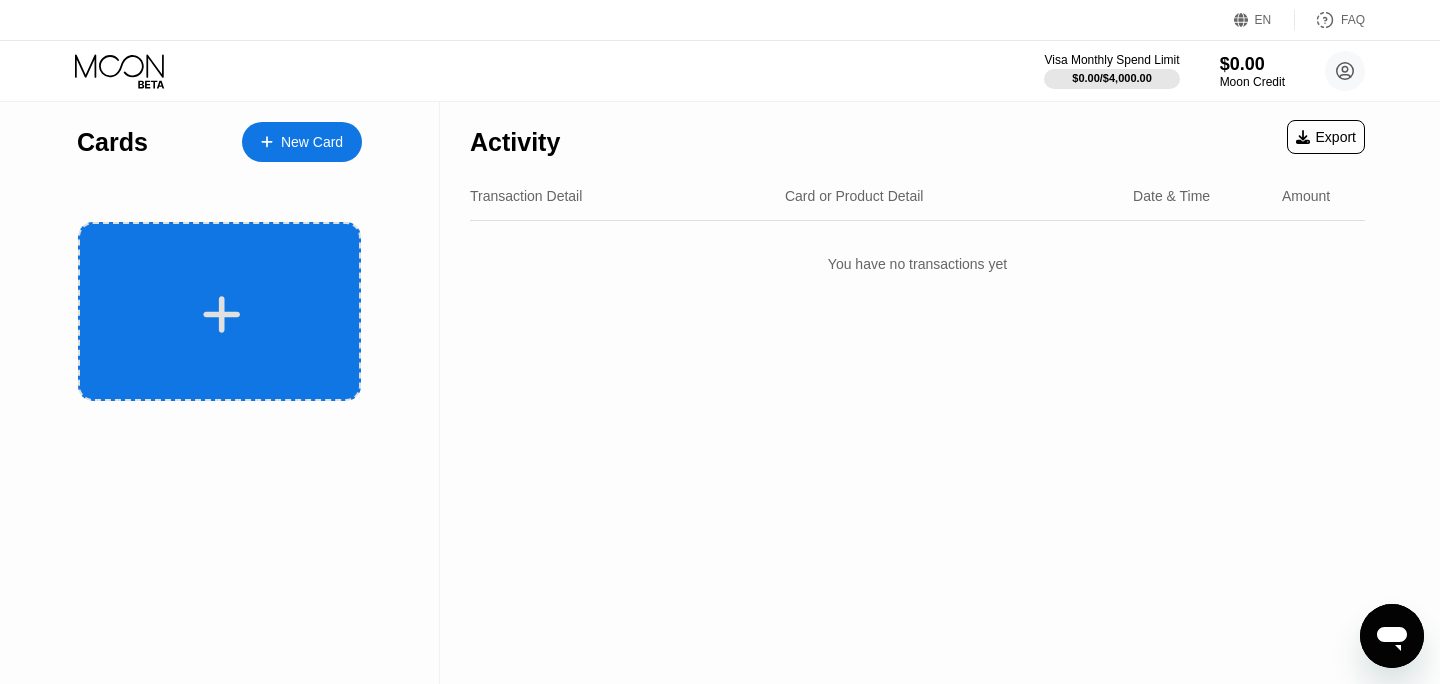 click at bounding box center (219, 311) 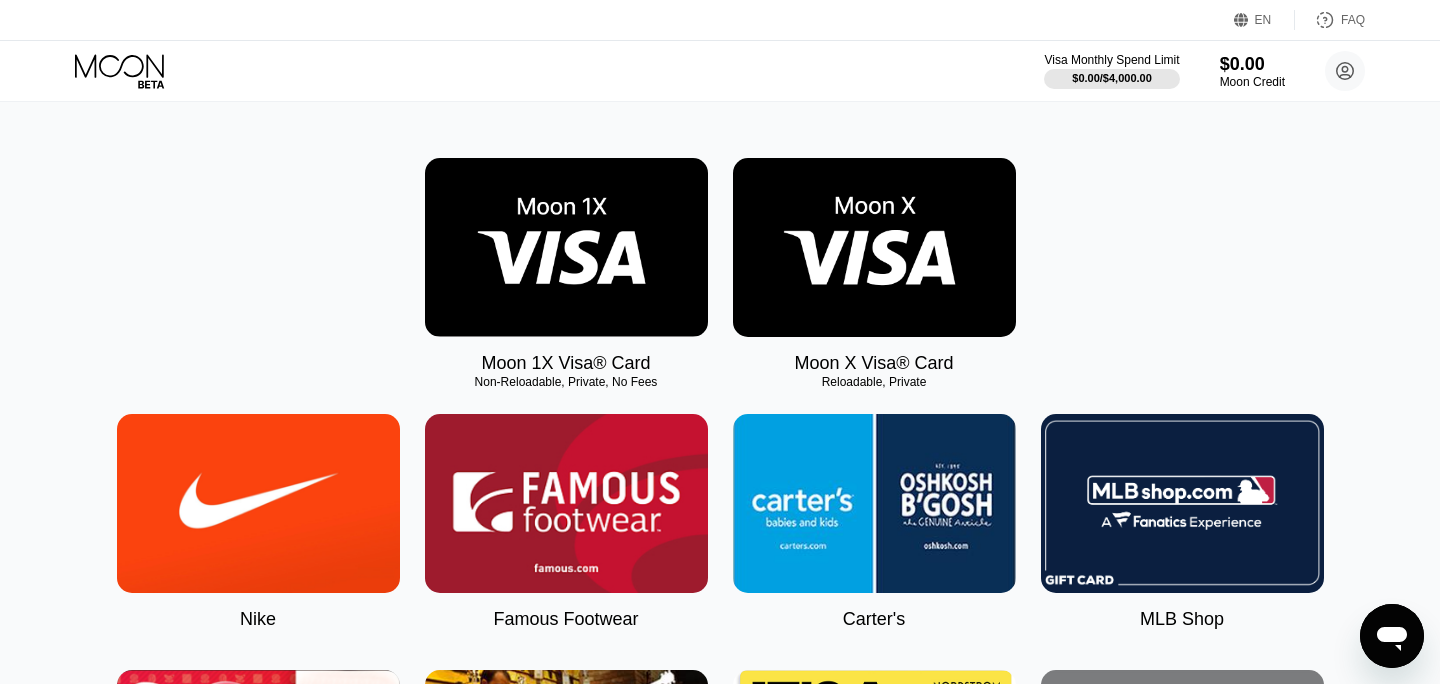 scroll, scrollTop: 274, scrollLeft: 0, axis: vertical 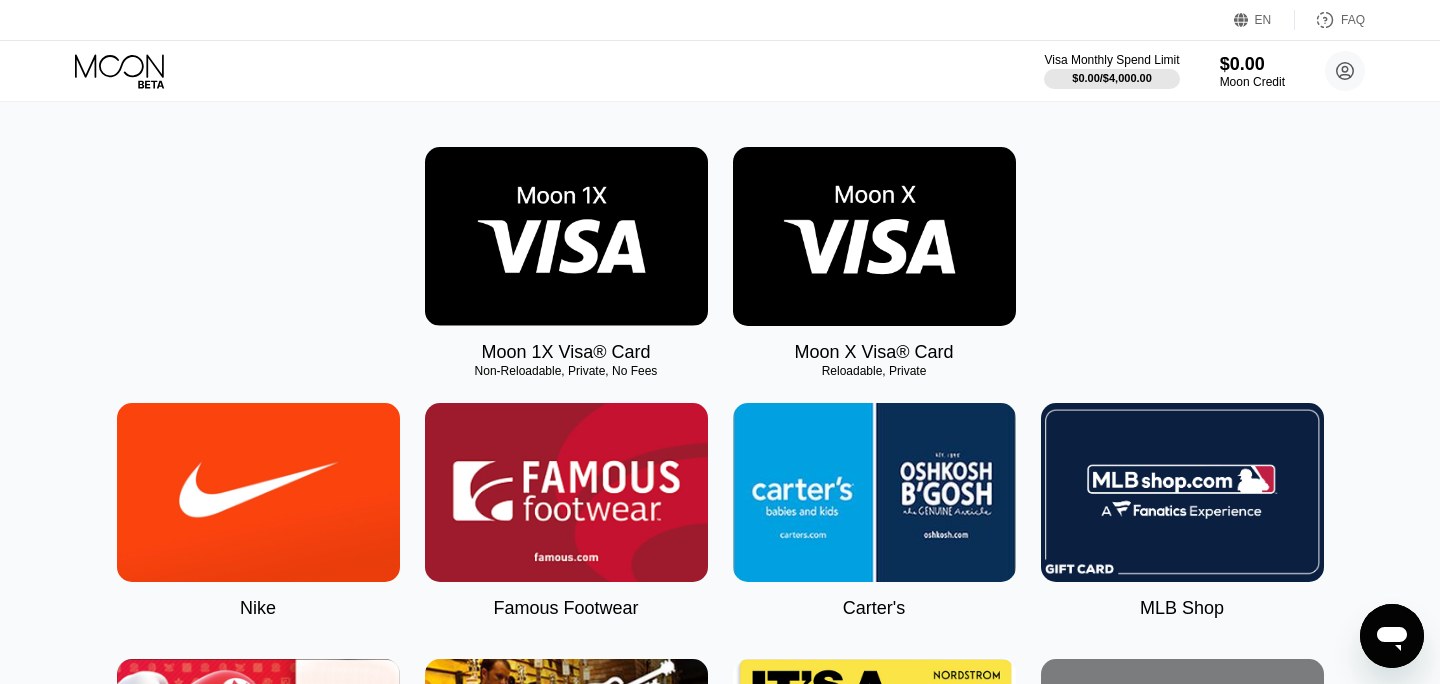 click at bounding box center (566, 236) 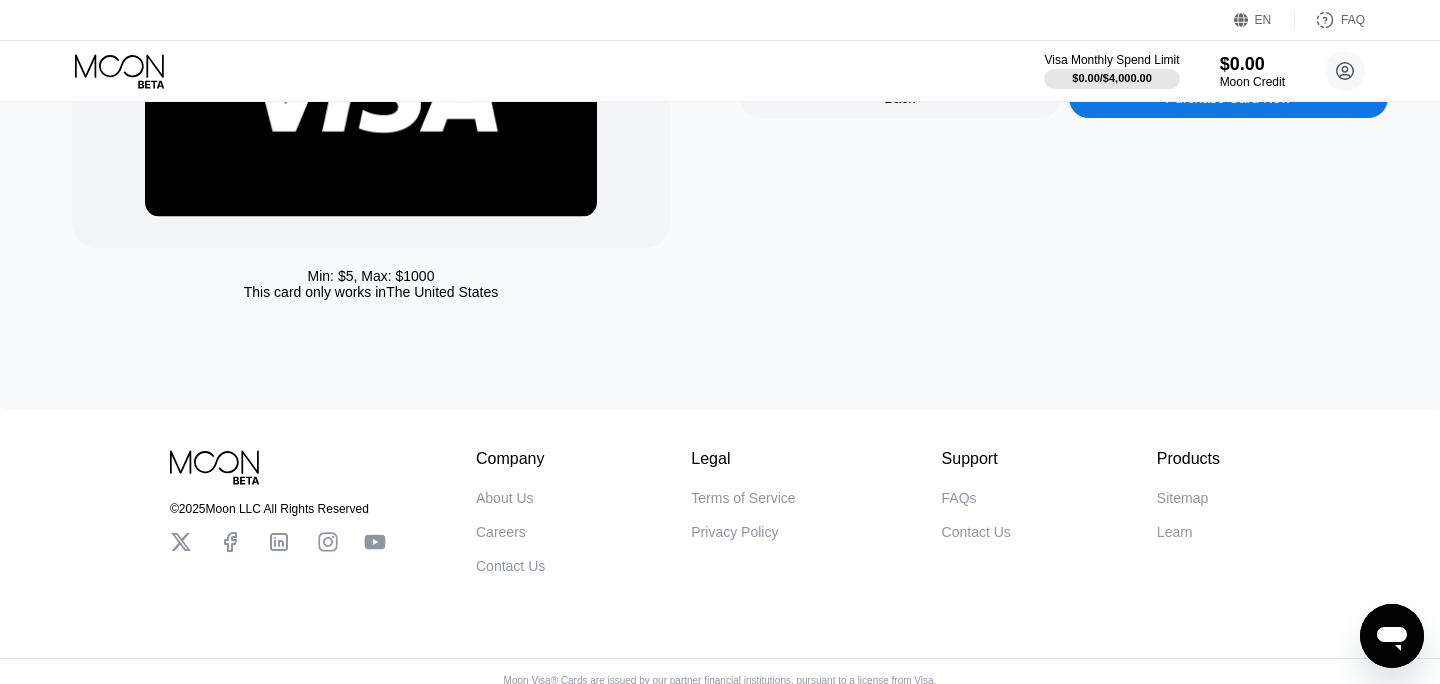 scroll, scrollTop: 0, scrollLeft: 0, axis: both 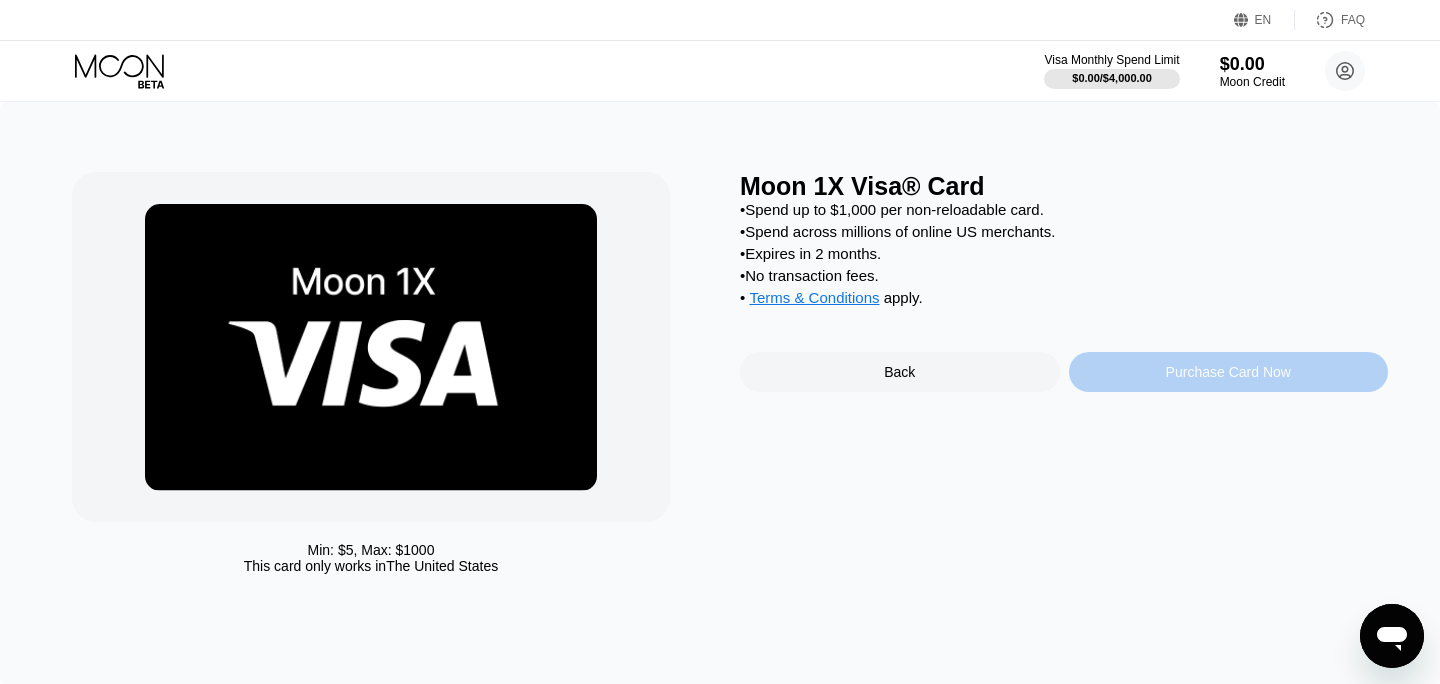 click on "Purchase Card Now" at bounding box center (1229, 372) 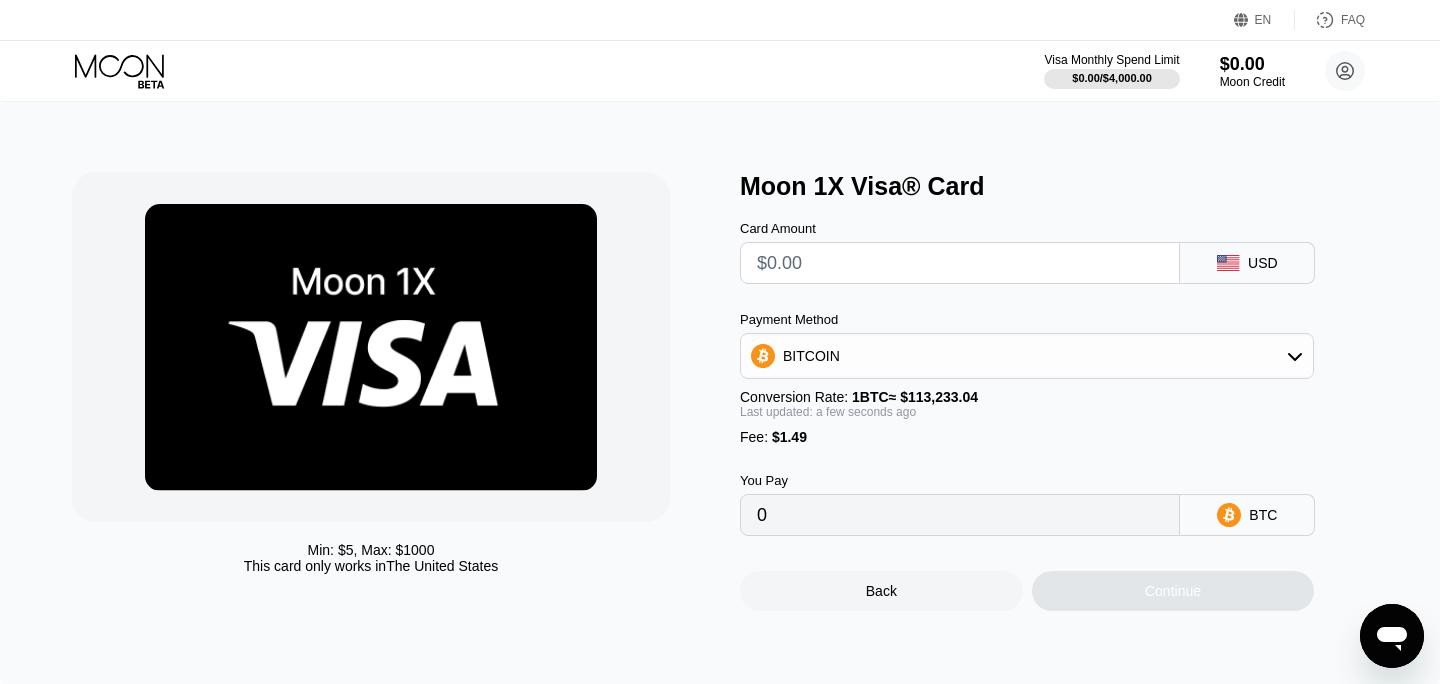 click on "Continue" at bounding box center (1173, 591) 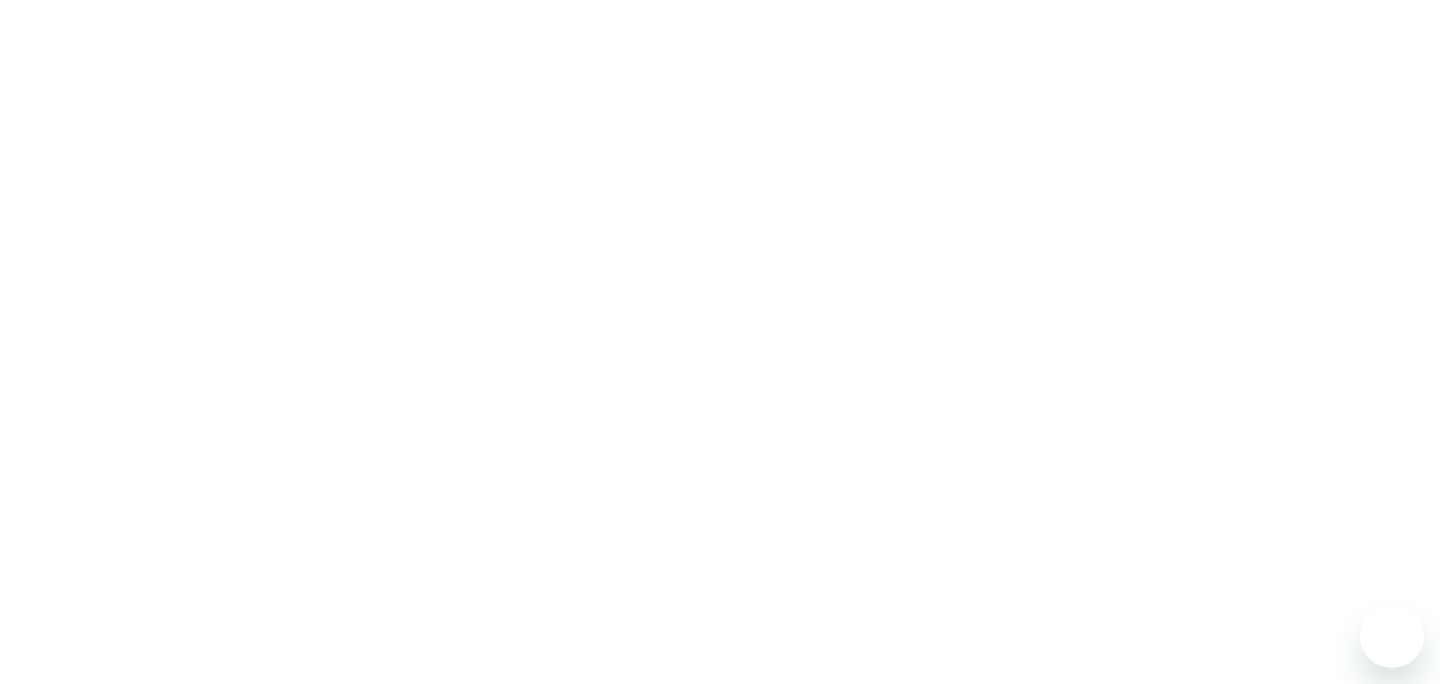 scroll, scrollTop: 0, scrollLeft: 0, axis: both 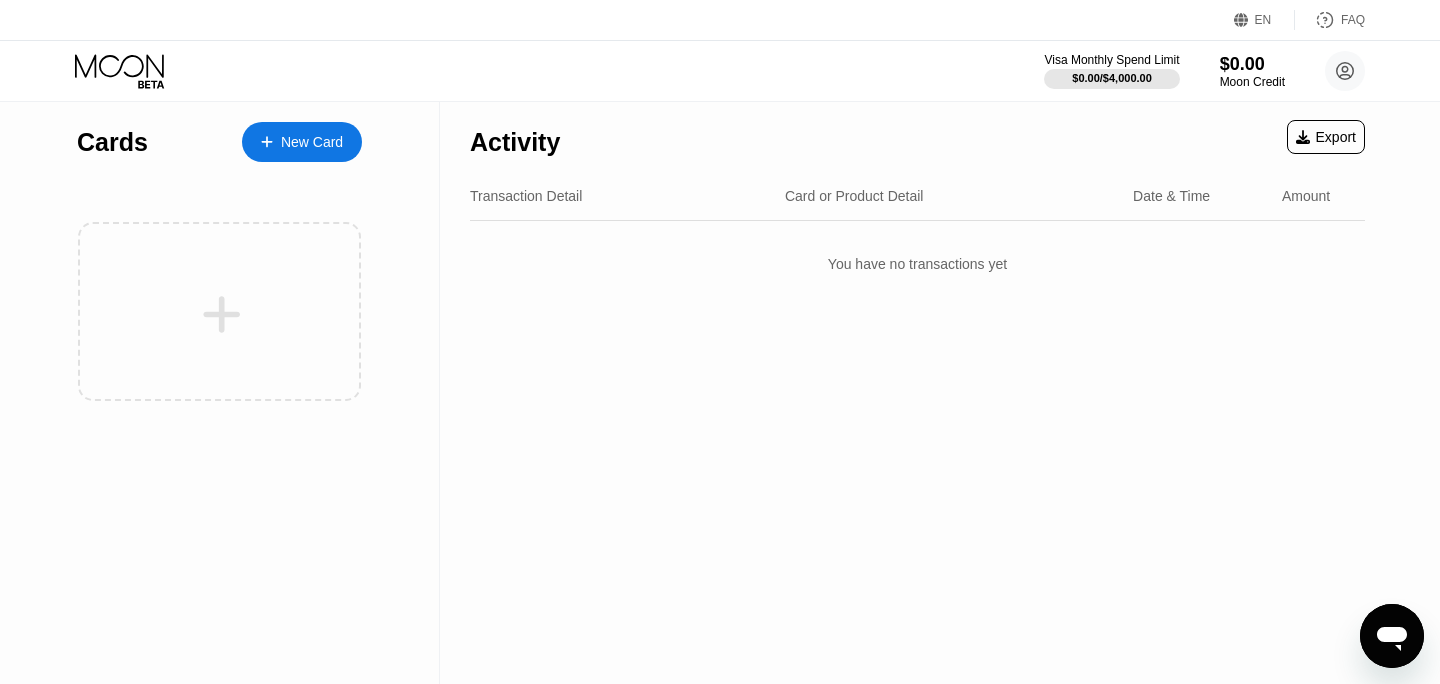 click on "New Card" at bounding box center (302, 142) 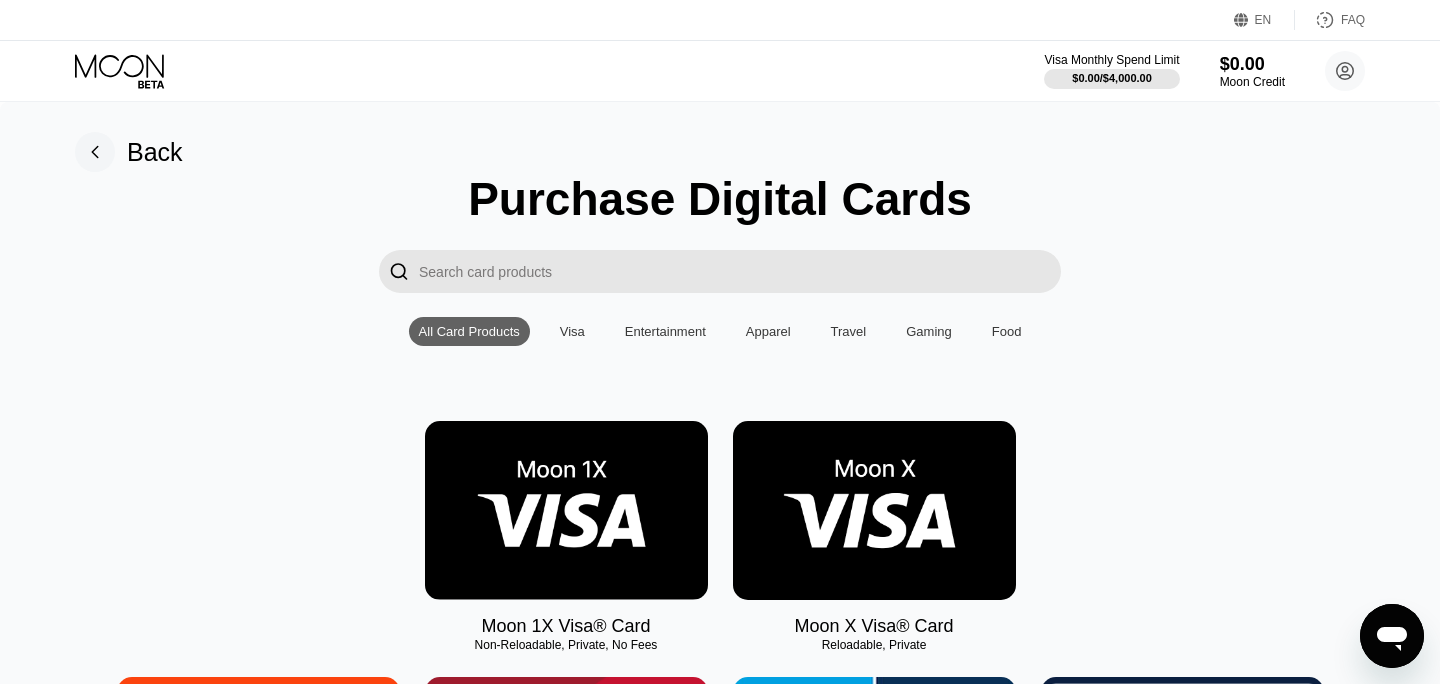 click at bounding box center (740, 271) 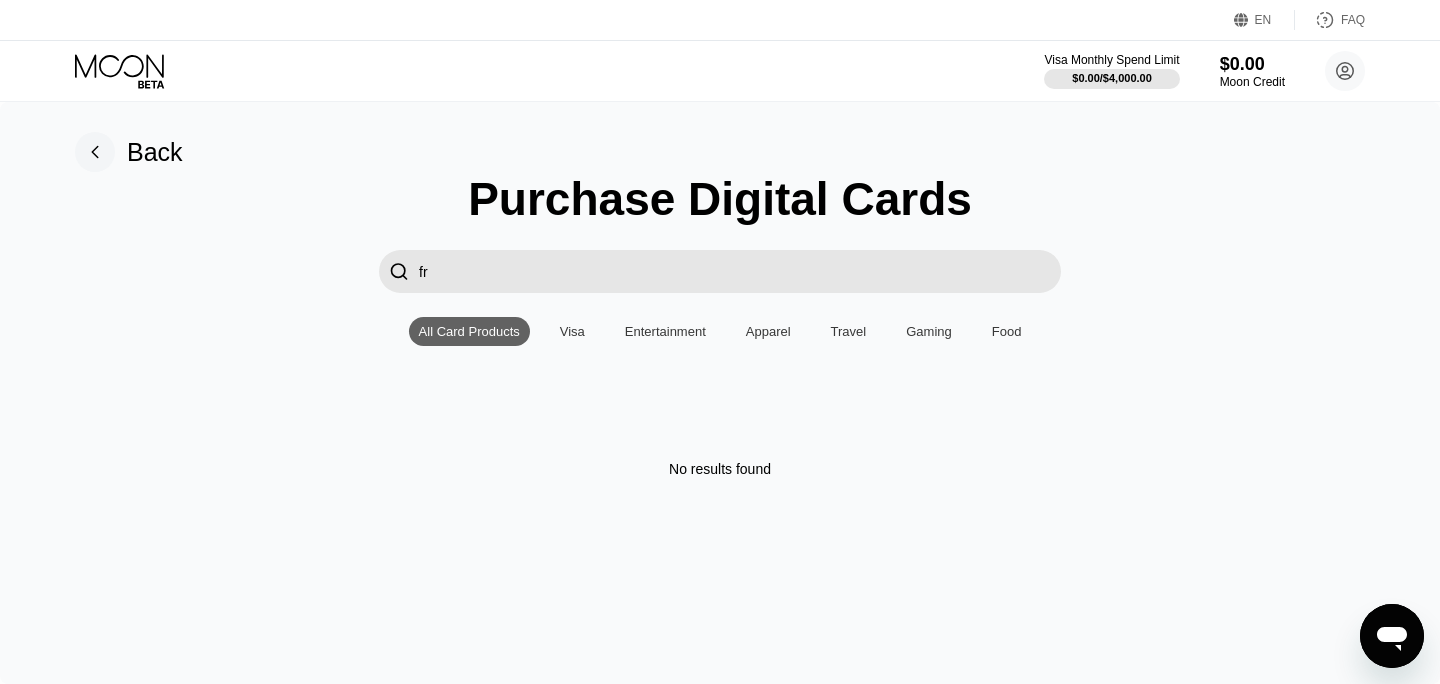 type on "f" 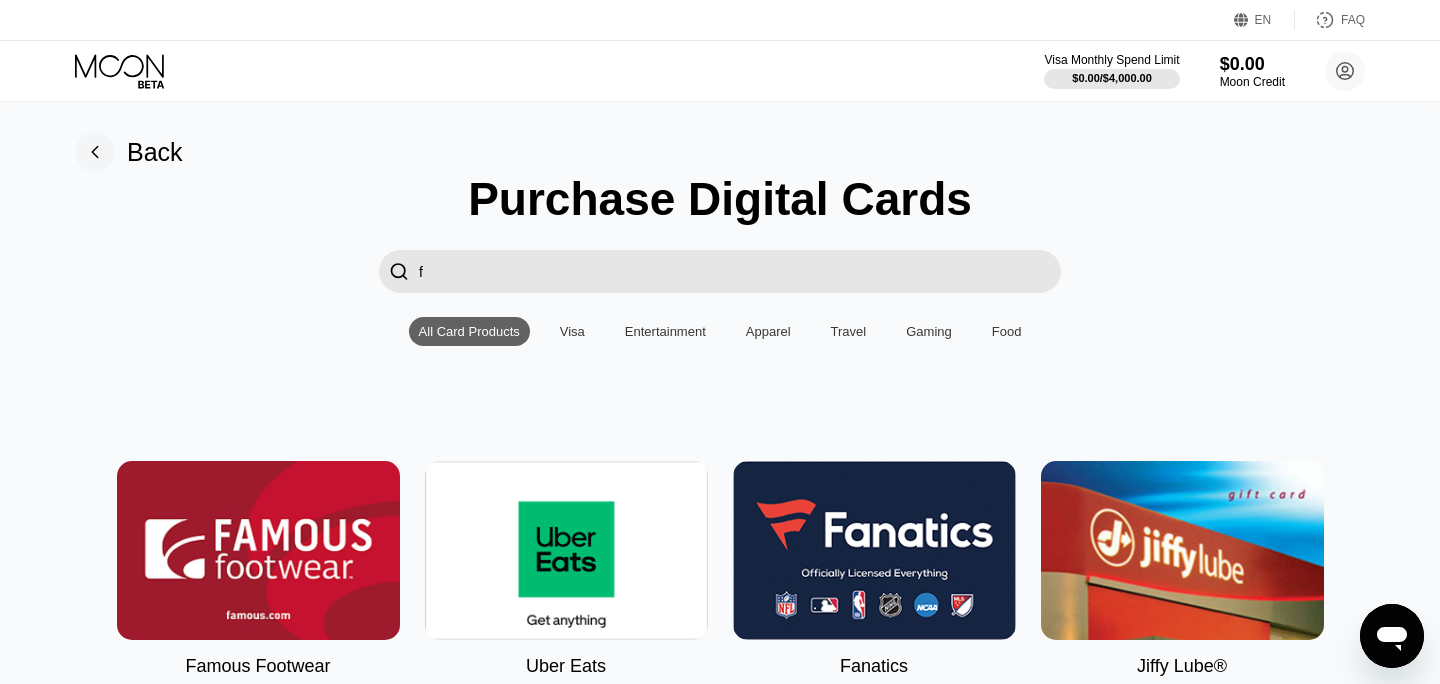 type 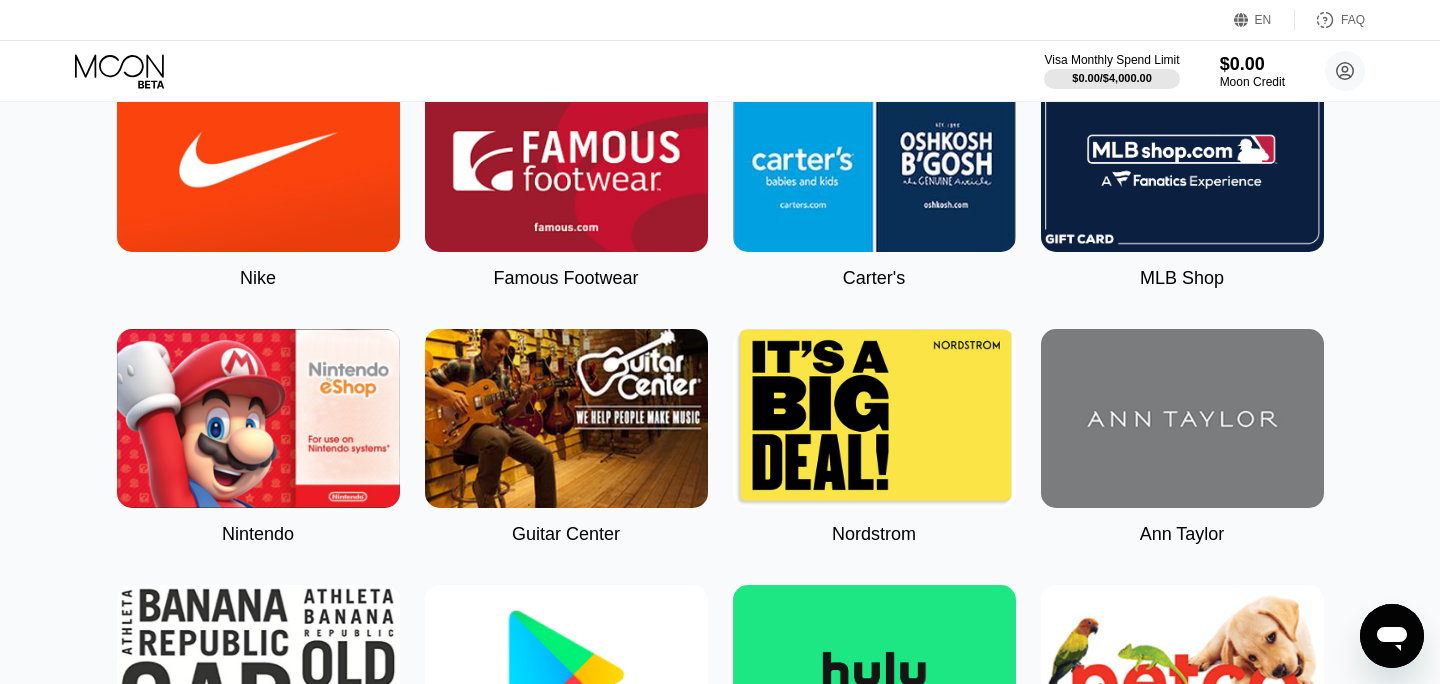 scroll, scrollTop: 0, scrollLeft: 0, axis: both 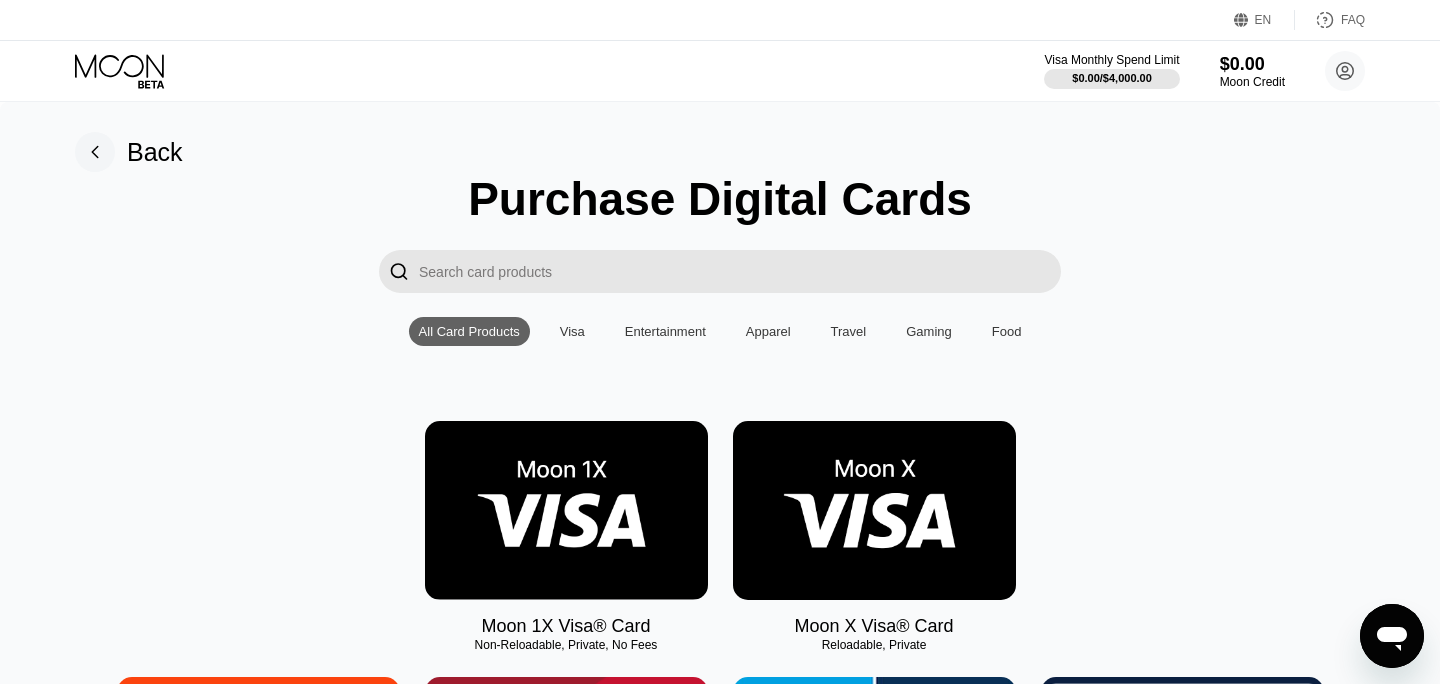 click on "Moon X Visa® Card" at bounding box center [873, 626] 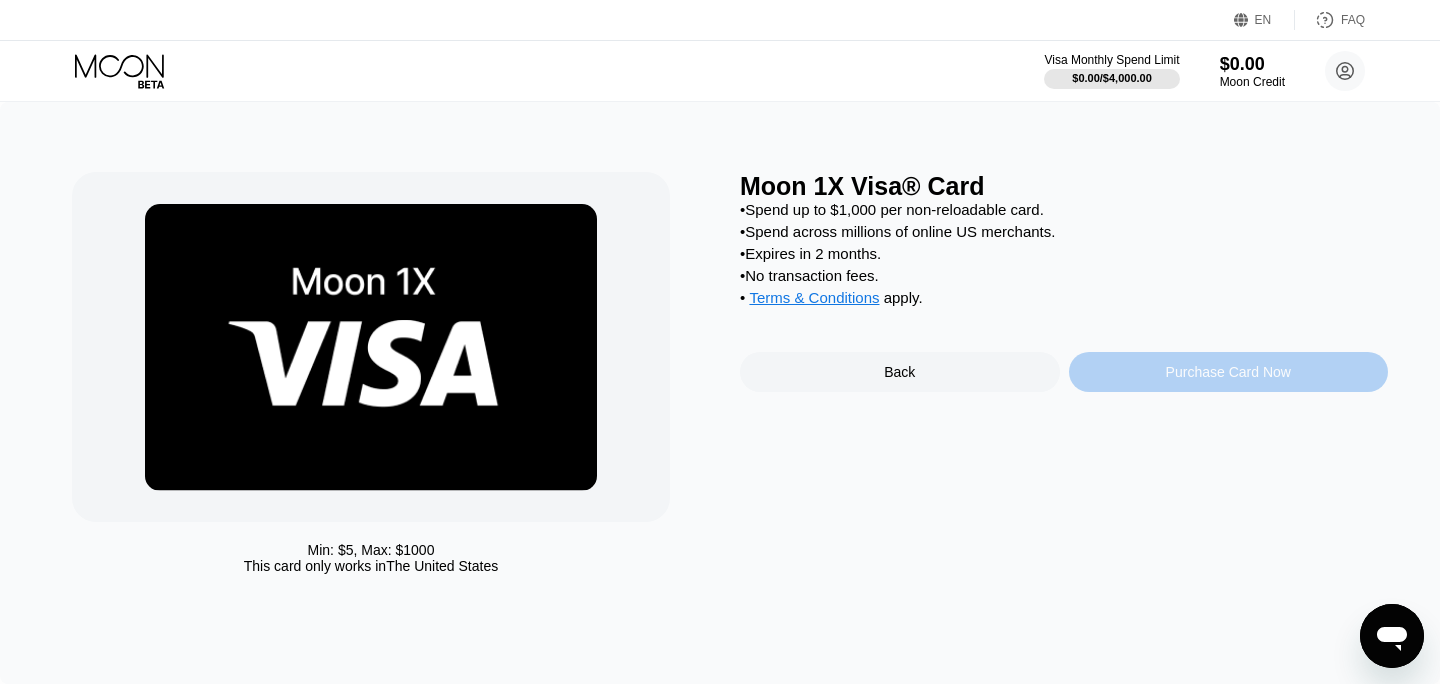 click on "Purchase Card Now" at bounding box center [1228, 372] 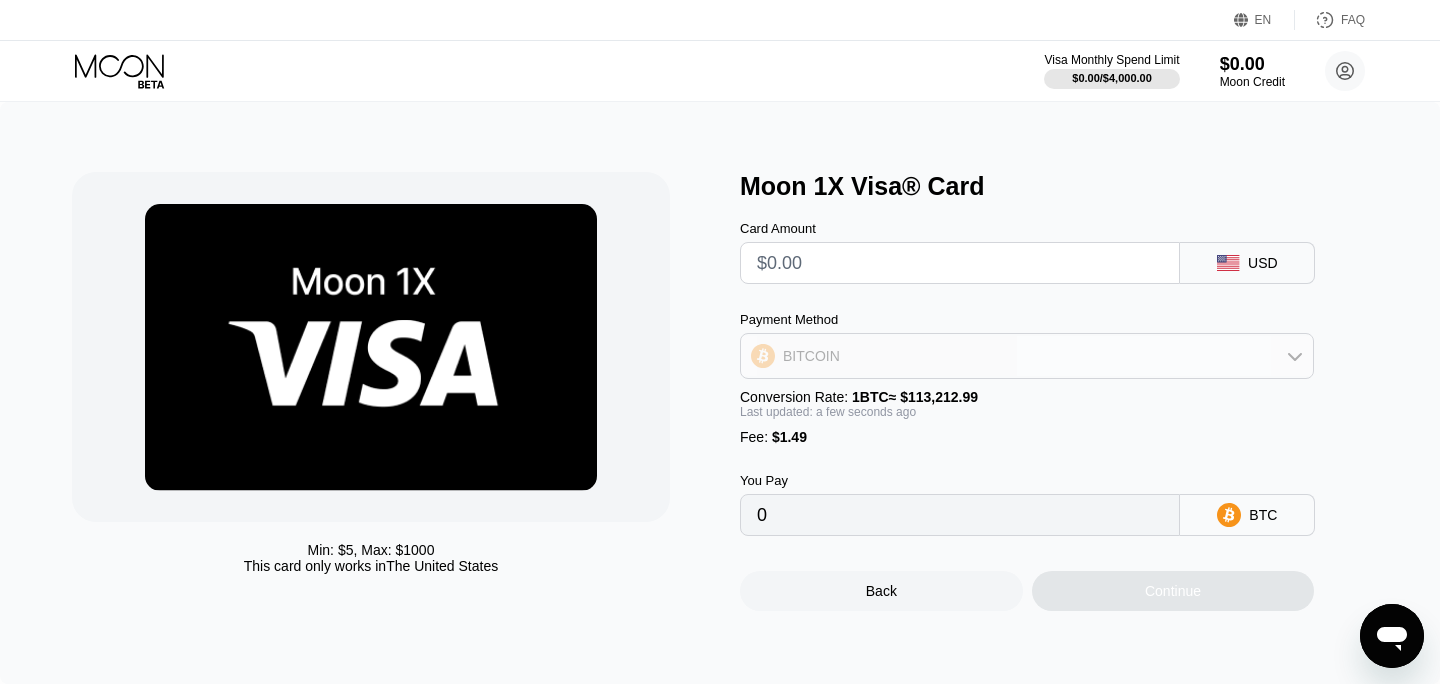 click on "BITCOIN" at bounding box center (1027, 356) 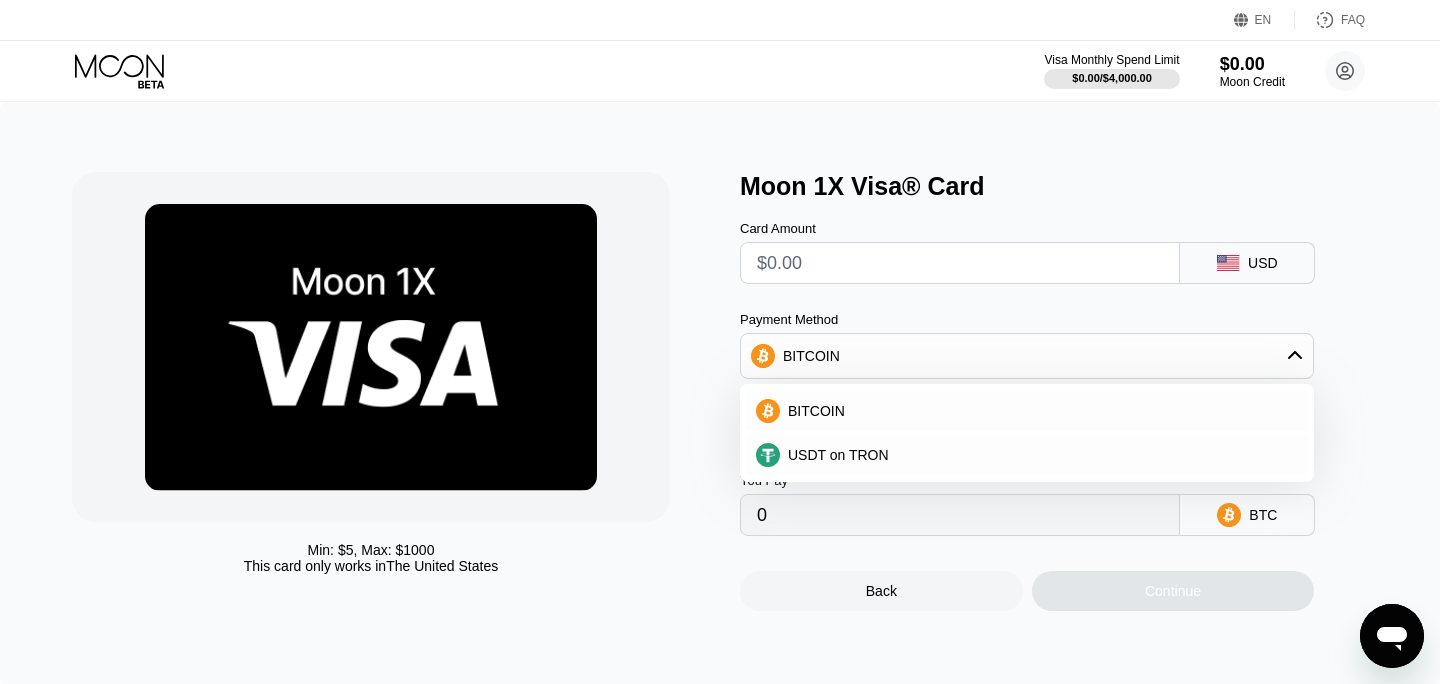 click on "USDT on TRON" at bounding box center (1027, 455) 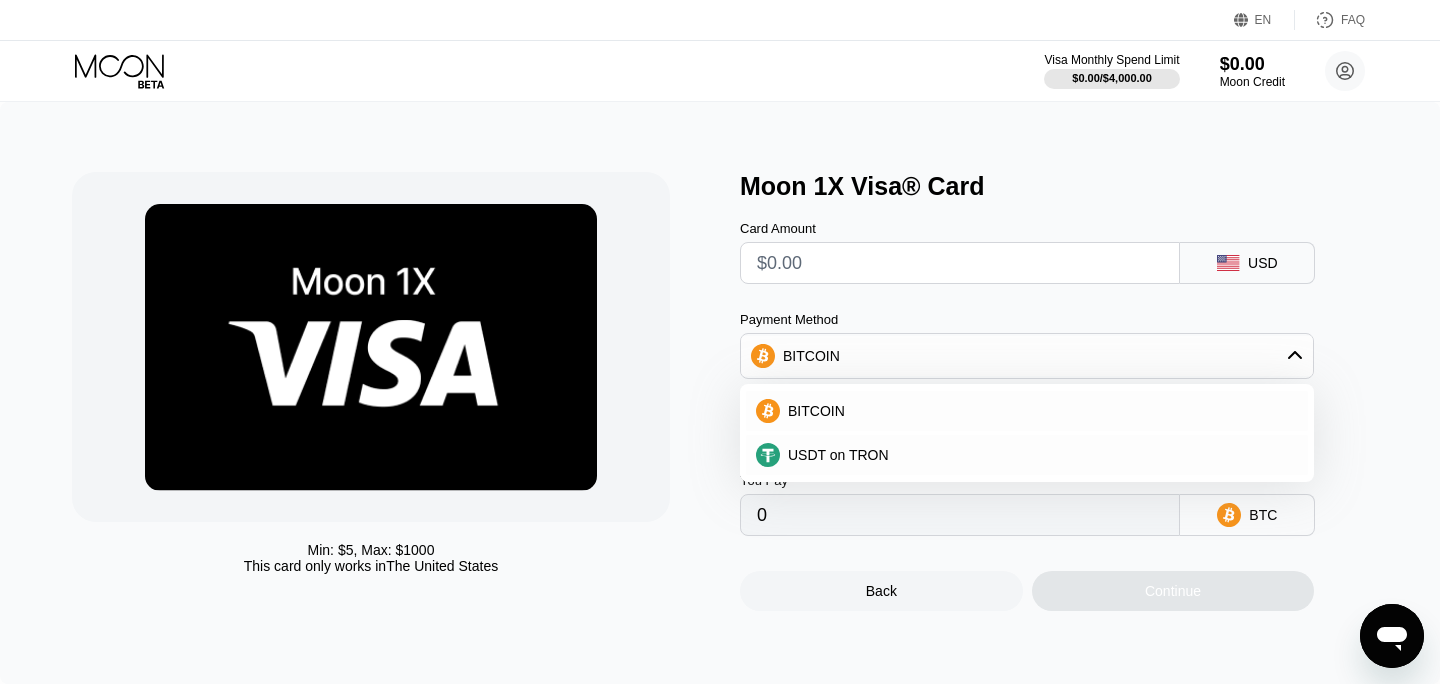 click on "BITCOIN USDT on TRON" at bounding box center [1027, 433] 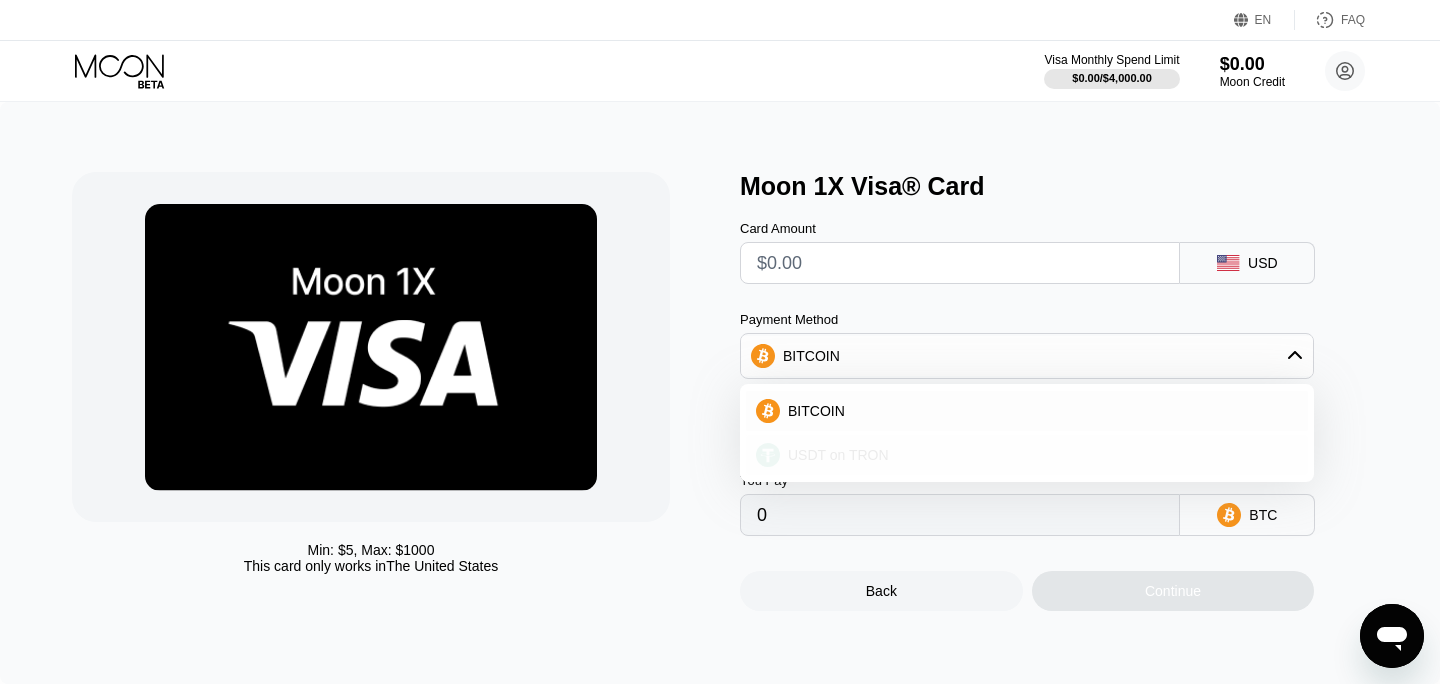 click on "USDT on TRON" at bounding box center [1027, 455] 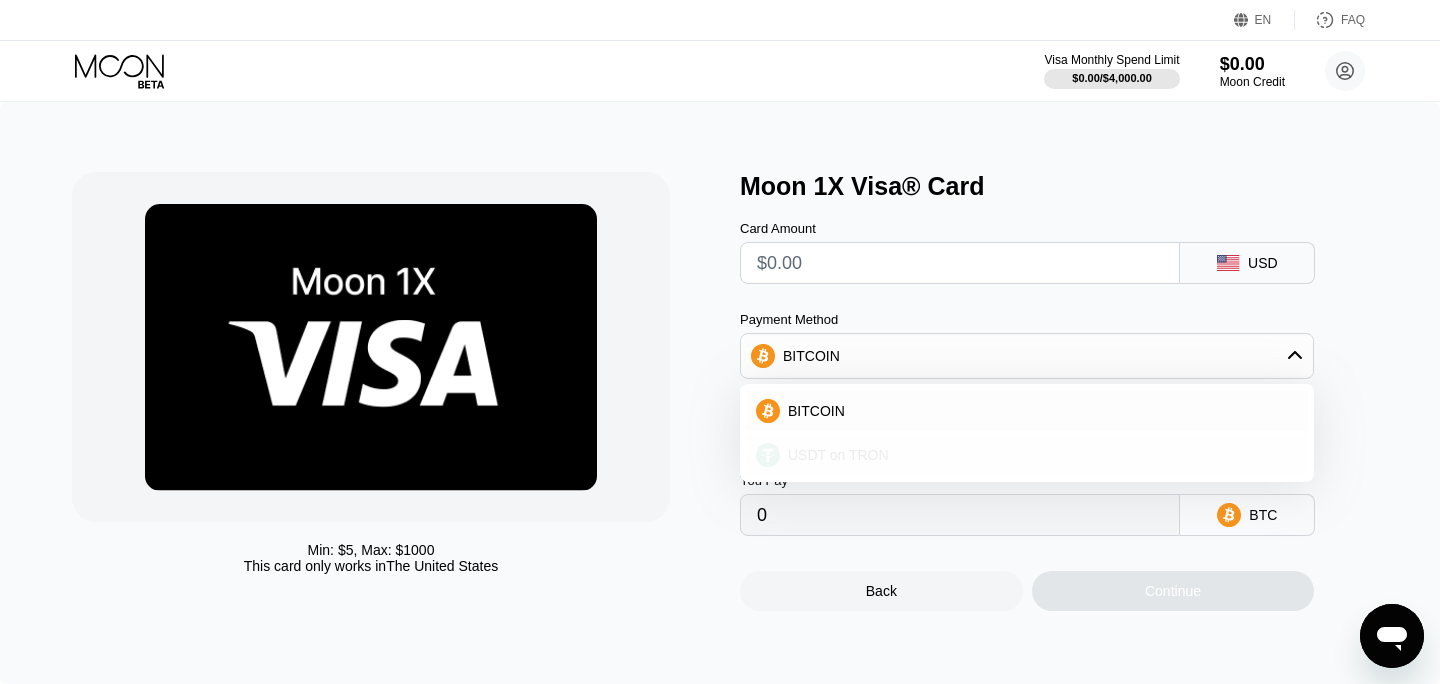 type on "0.00" 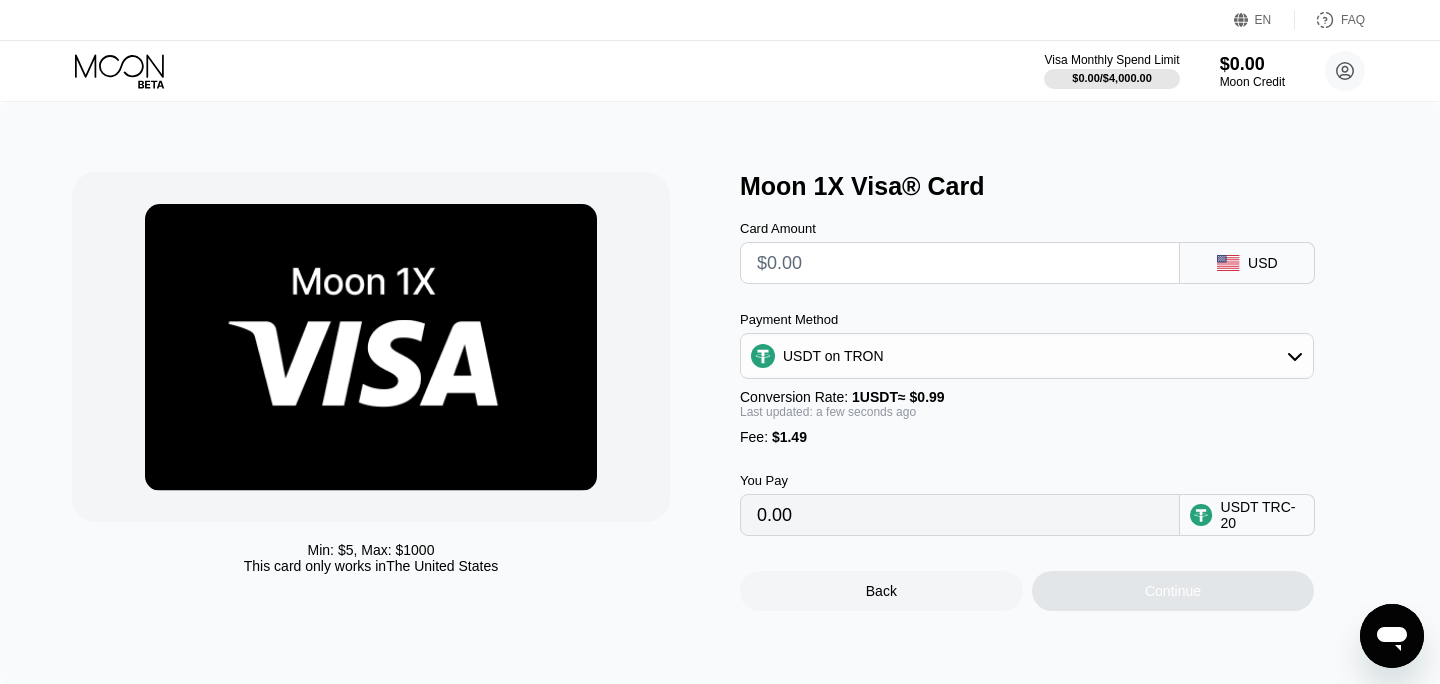 scroll, scrollTop: 200, scrollLeft: 0, axis: vertical 